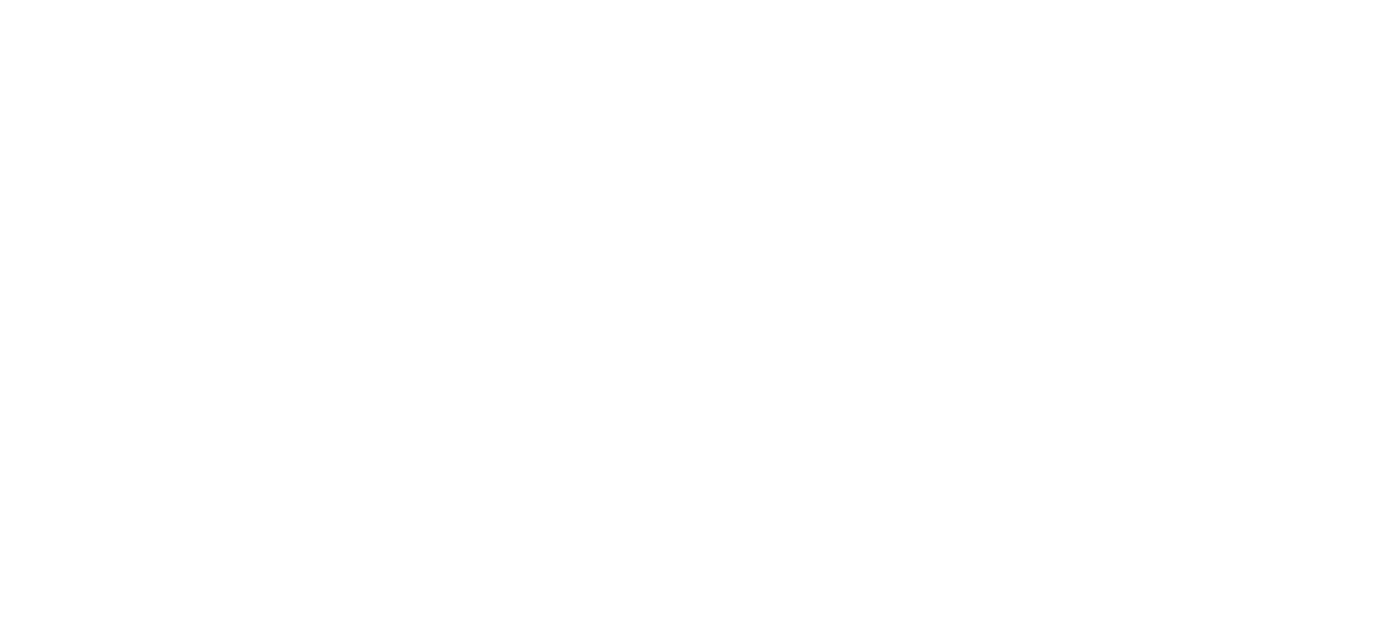 scroll, scrollTop: 0, scrollLeft: 0, axis: both 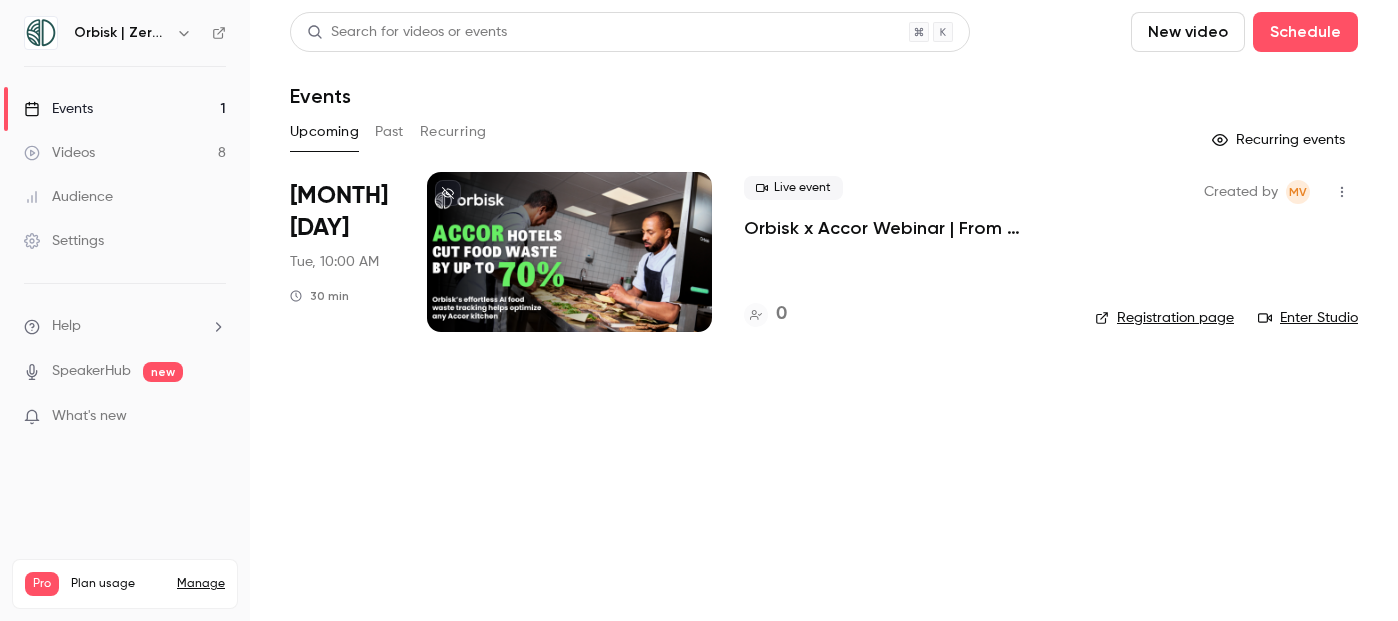 click on "Past" at bounding box center [389, 132] 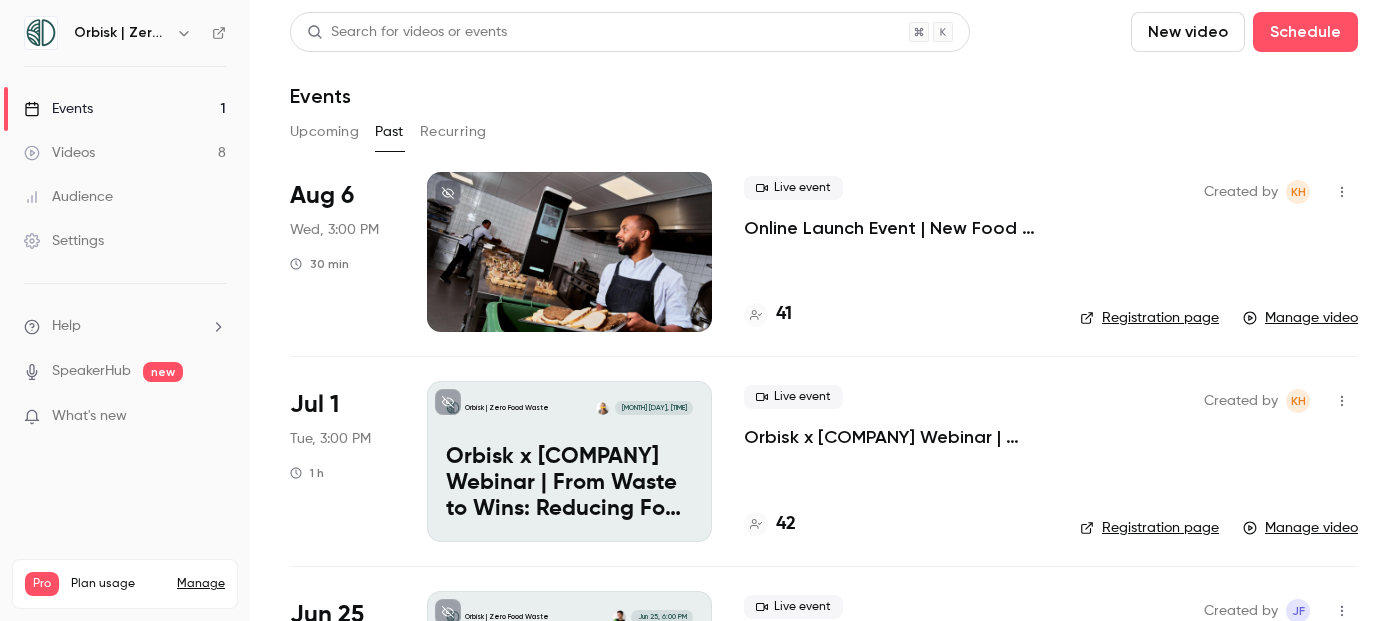 click on "Online Launch Event | New Food Waste Solutions for Every Kitchen" at bounding box center [896, 228] 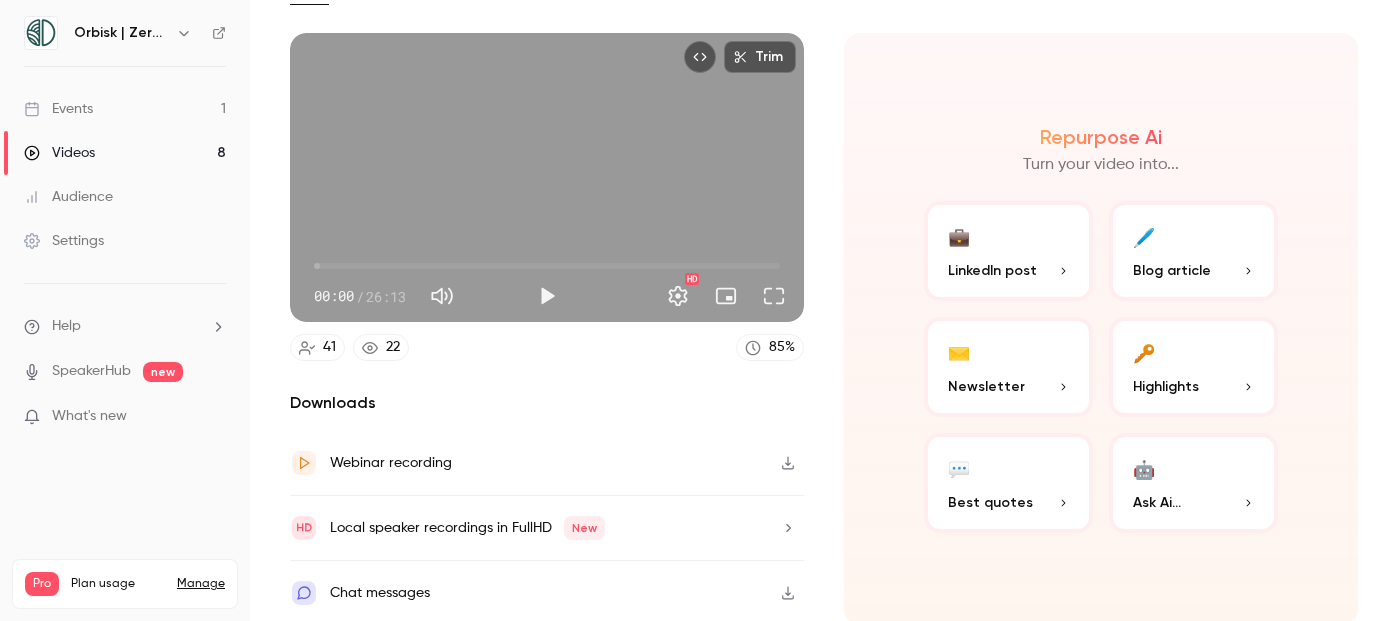scroll, scrollTop: 143, scrollLeft: 0, axis: vertical 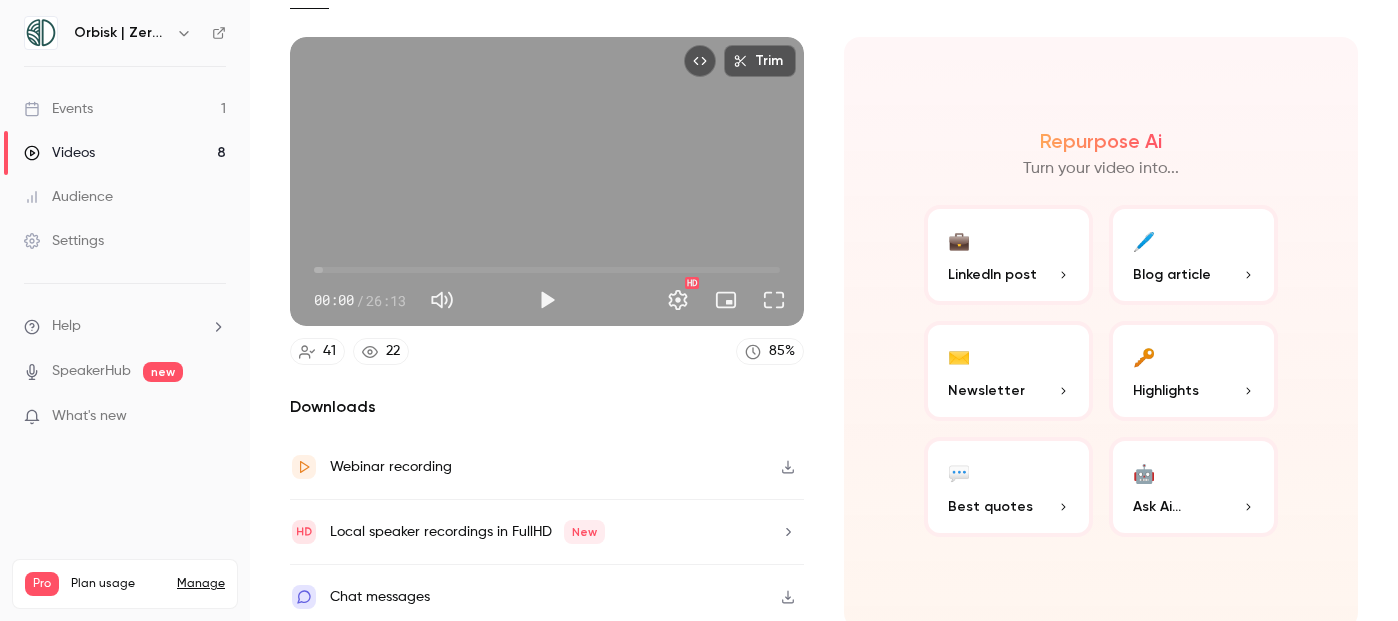 click on "22" at bounding box center [393, 351] 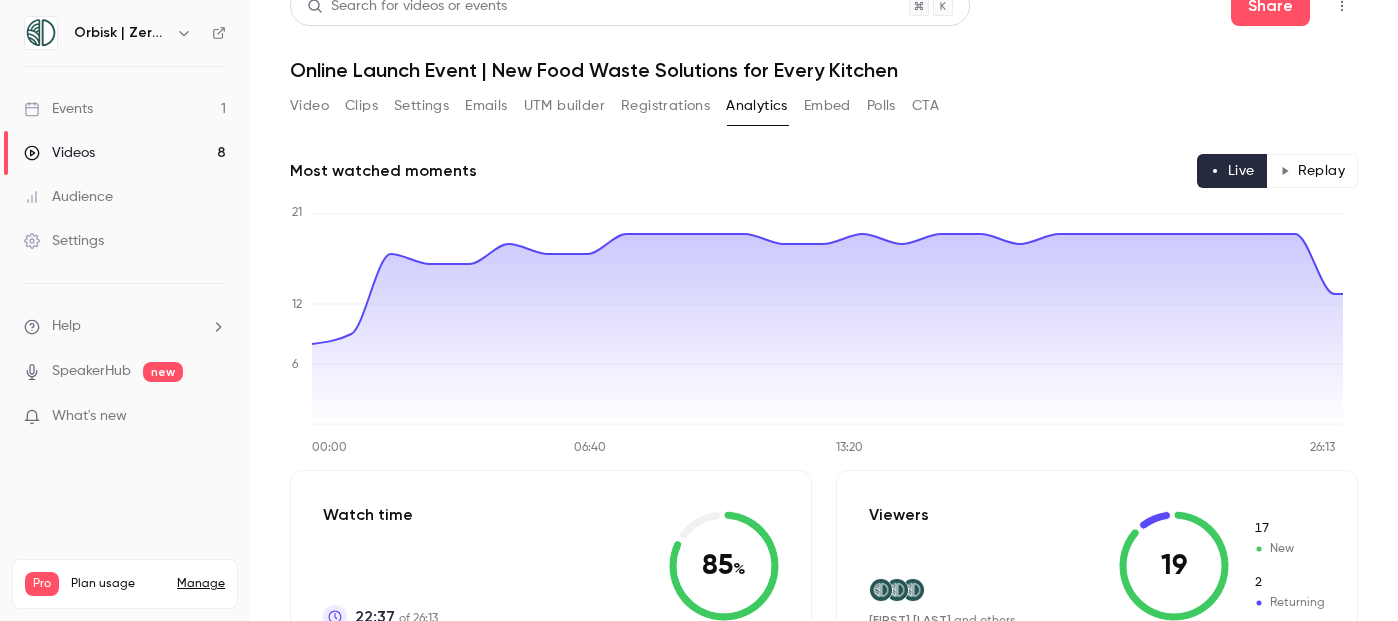 scroll, scrollTop: 0, scrollLeft: 0, axis: both 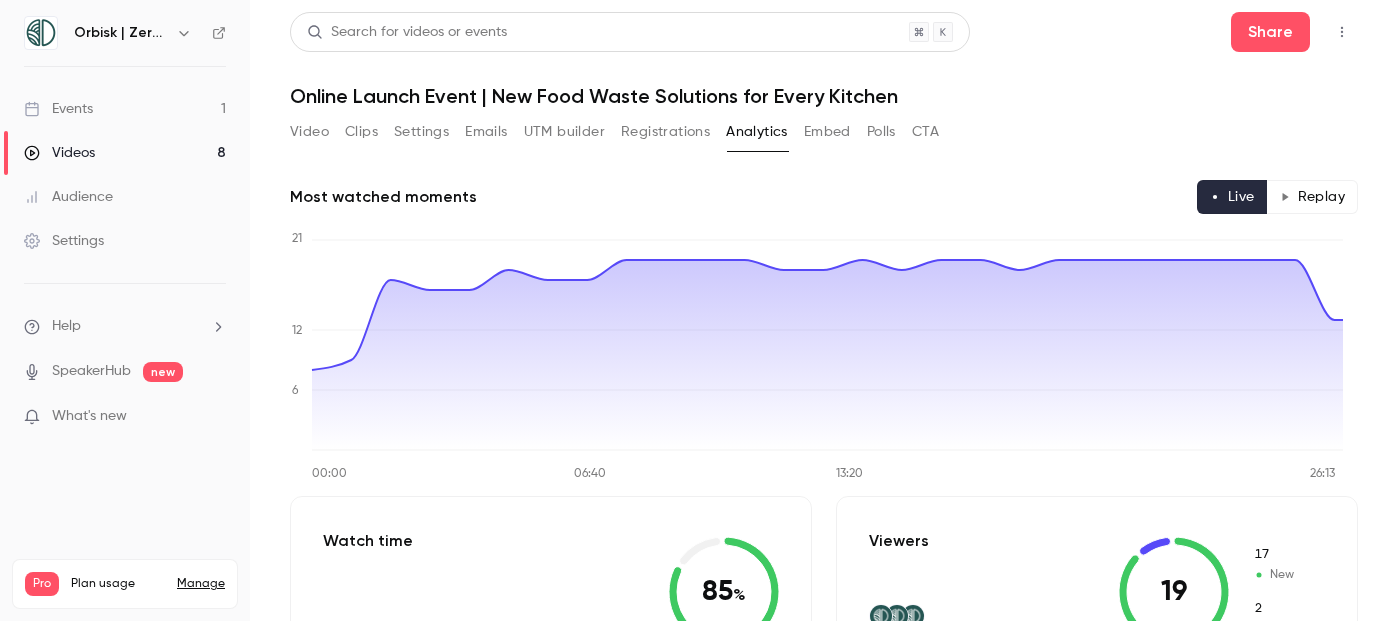 click on "Registrations" at bounding box center [665, 132] 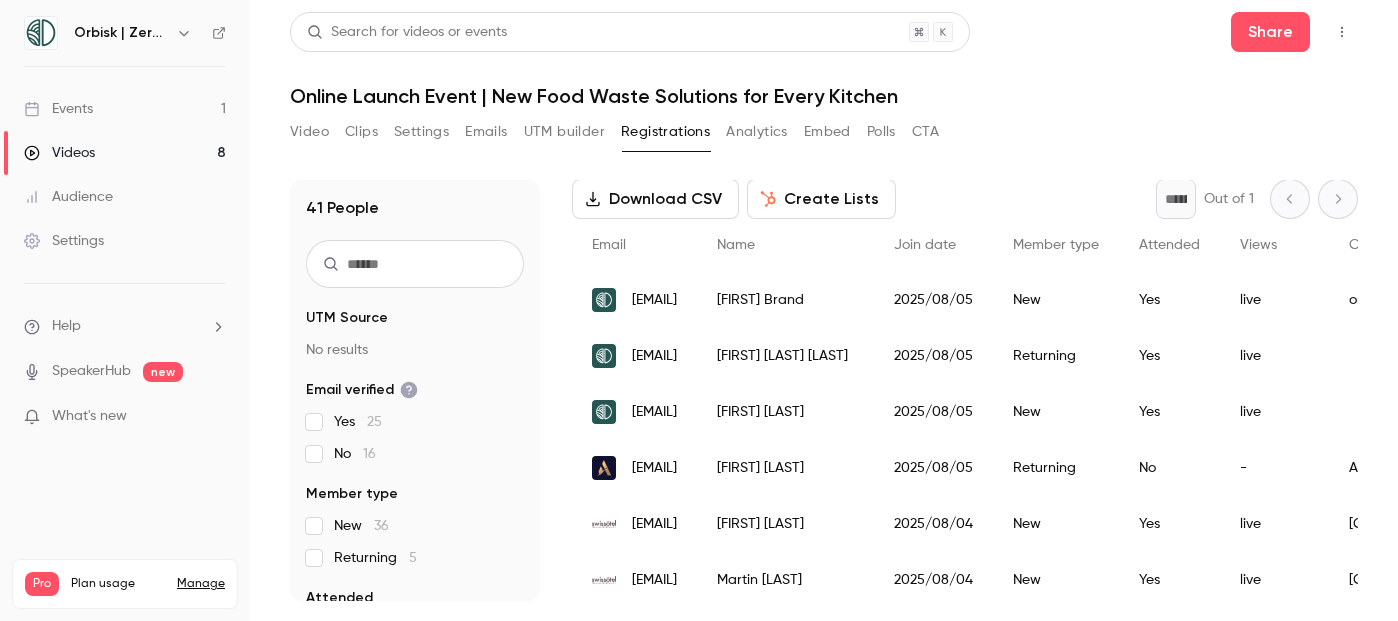 scroll, scrollTop: 0, scrollLeft: 0, axis: both 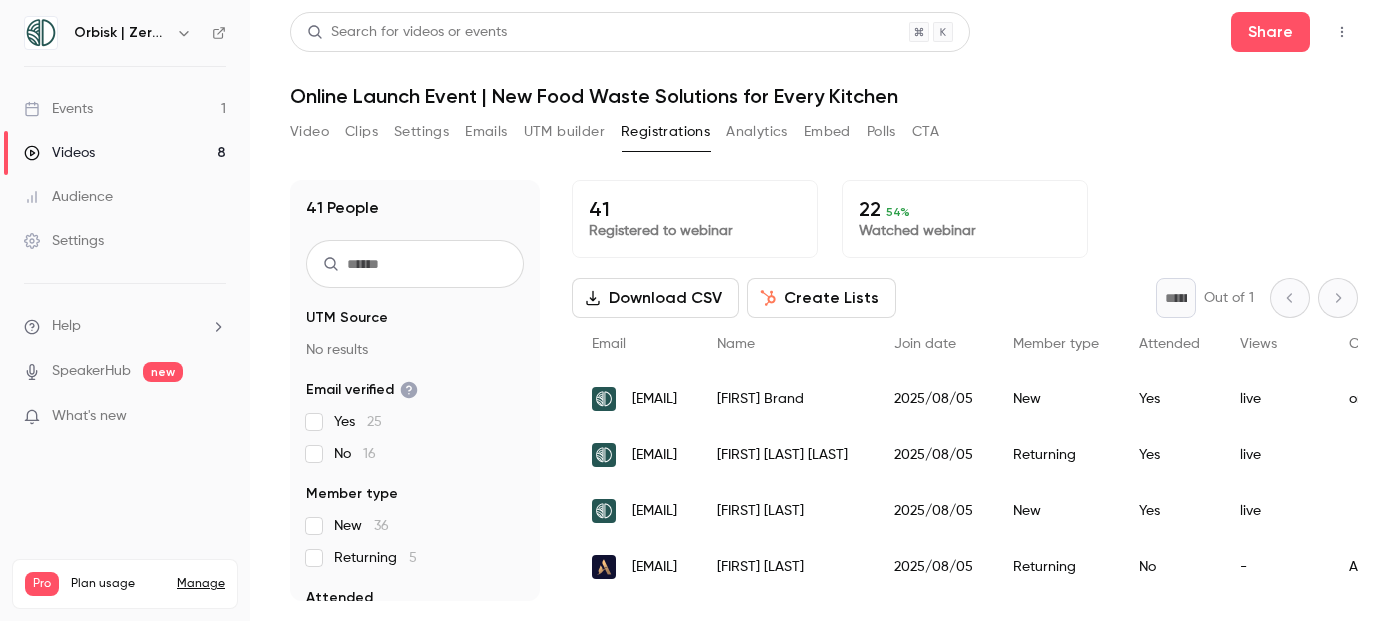 click on "Create Lists" at bounding box center [821, 298] 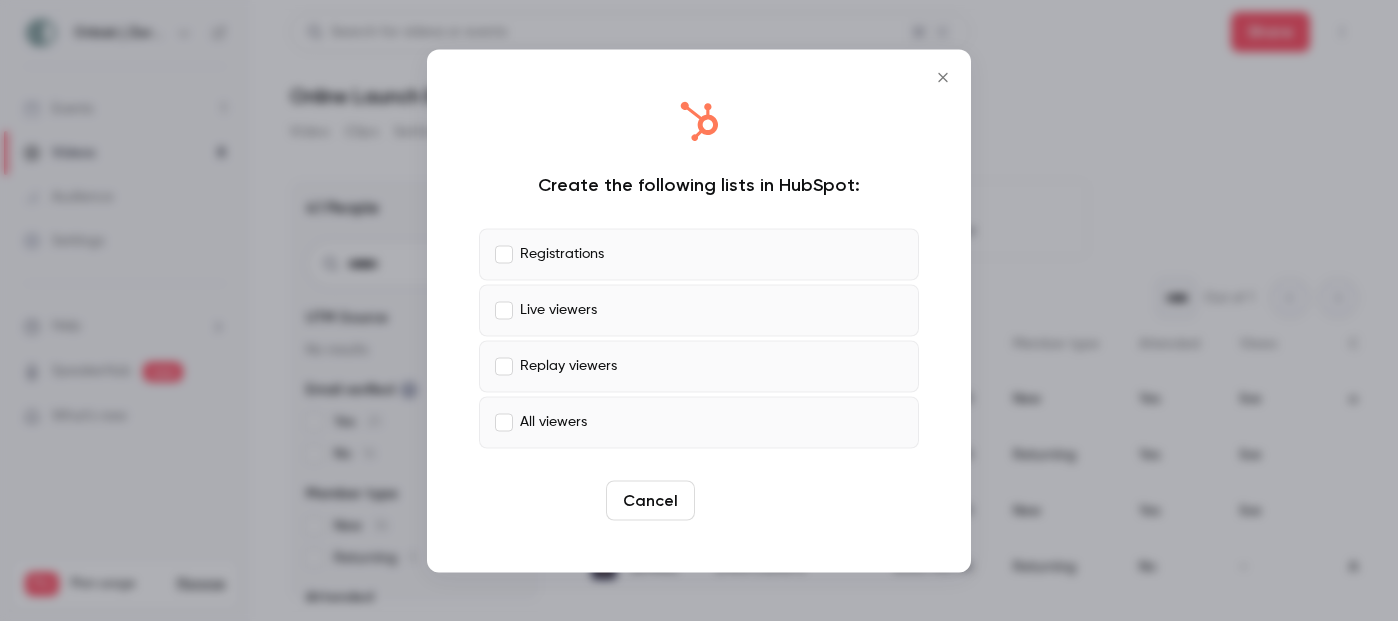 click on "Create" at bounding box center [748, 500] 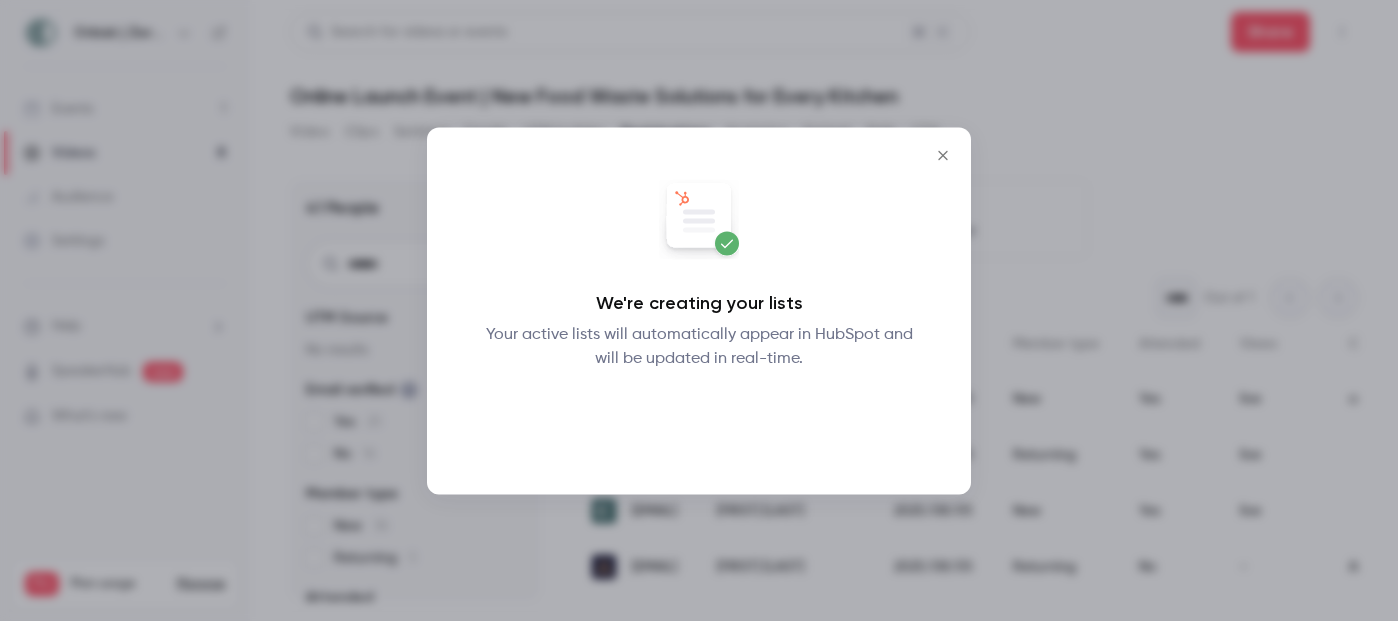 click on "Okay" at bounding box center [699, 422] 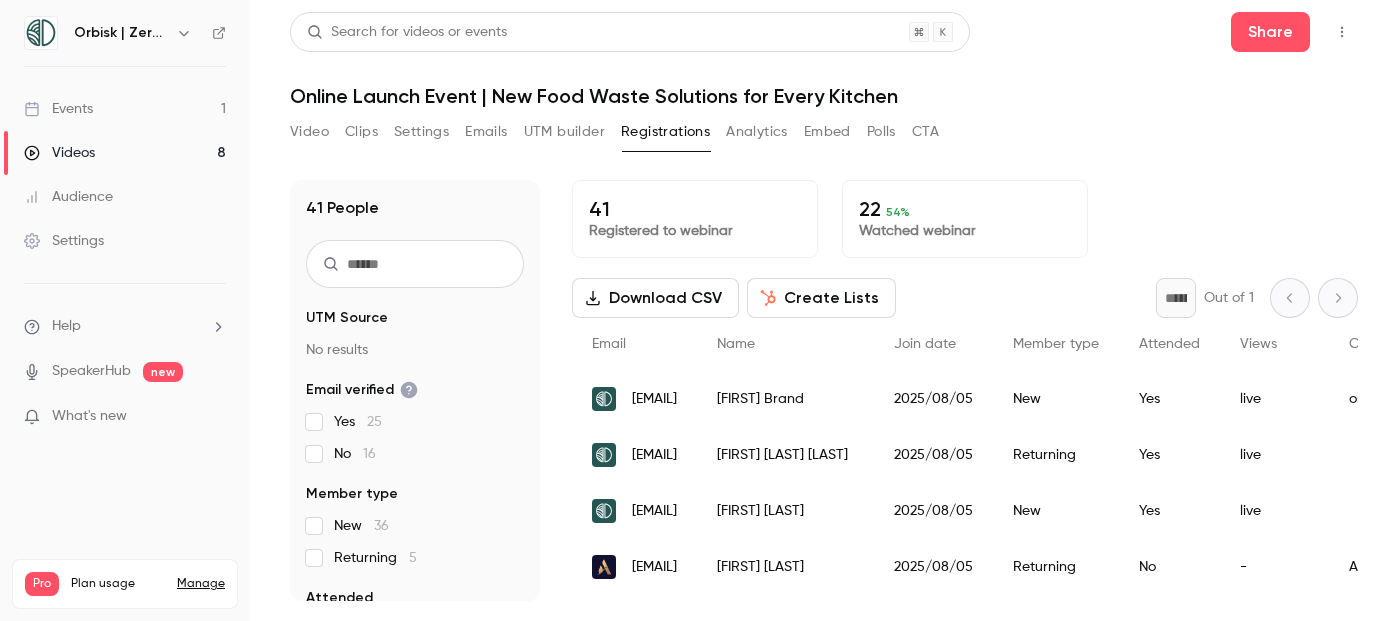 click on "Create Lists" at bounding box center (821, 298) 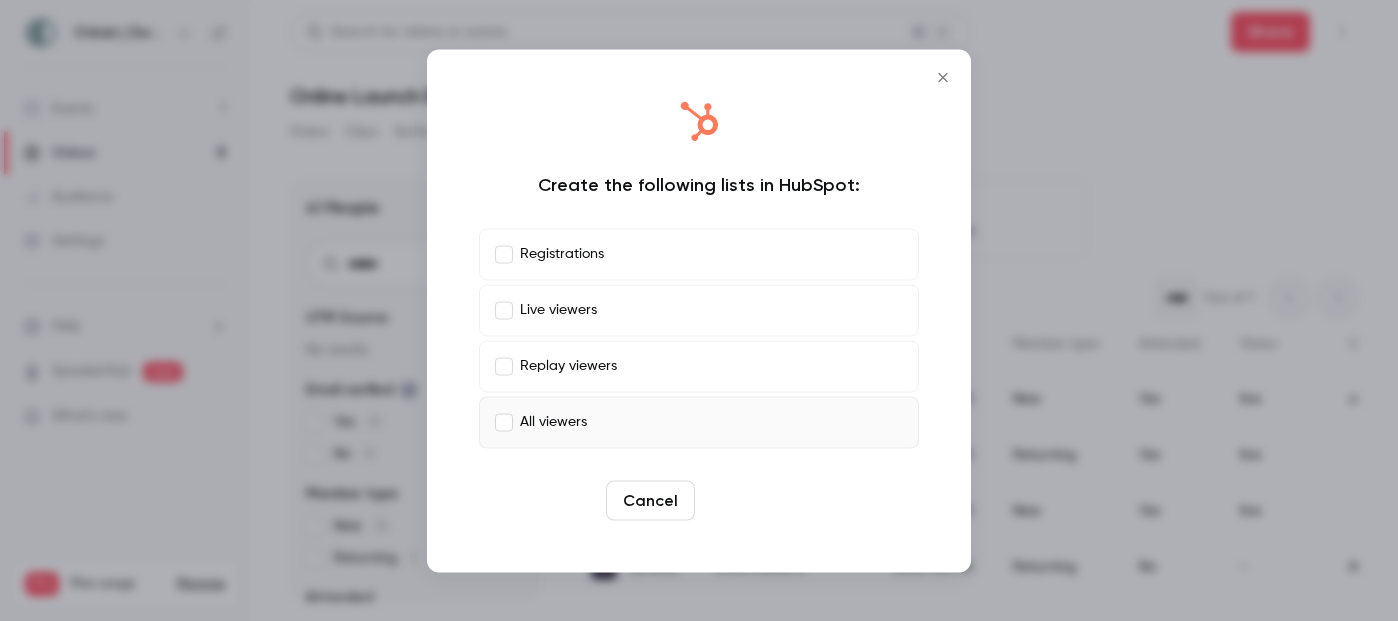 click on "Create" at bounding box center [748, 500] 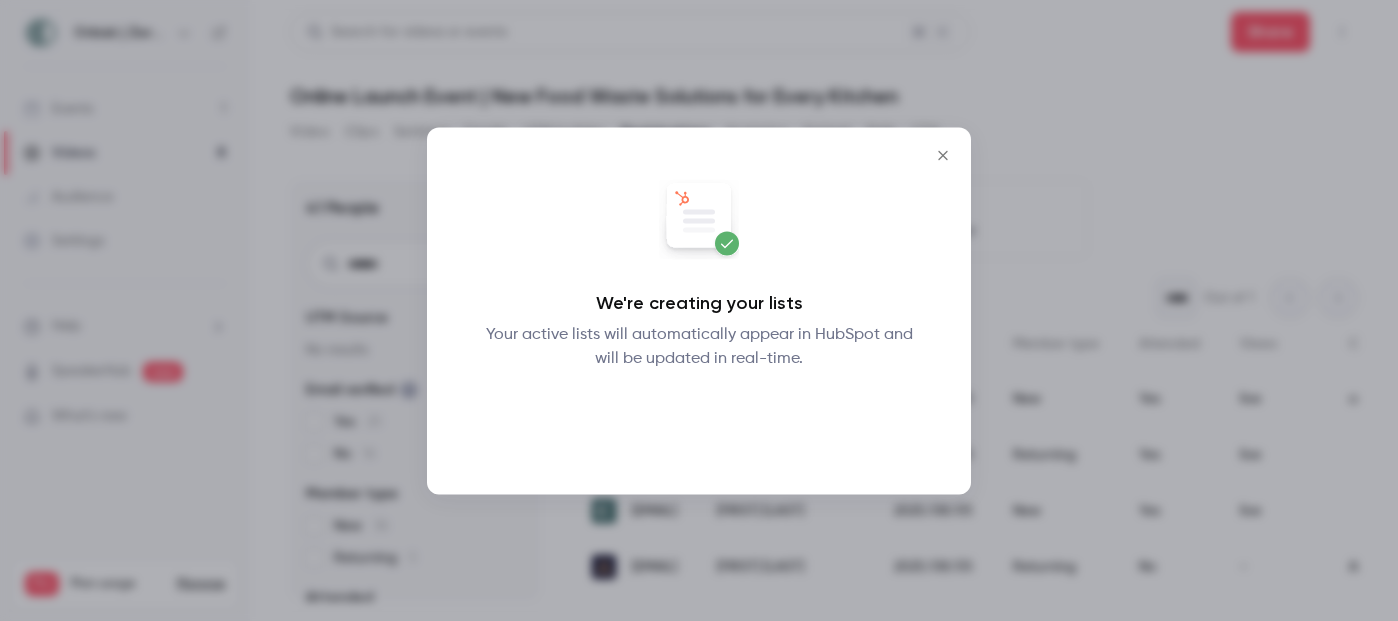 click on "Okay" at bounding box center (699, 422) 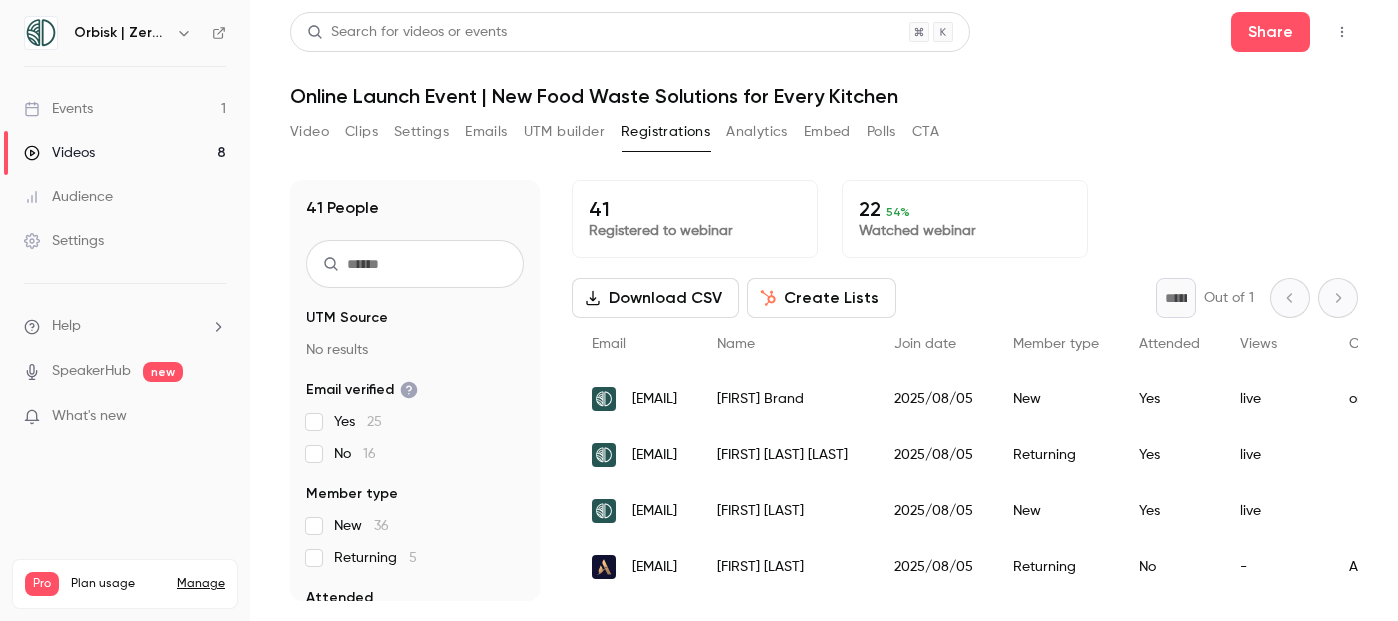 click on "Video" at bounding box center (309, 132) 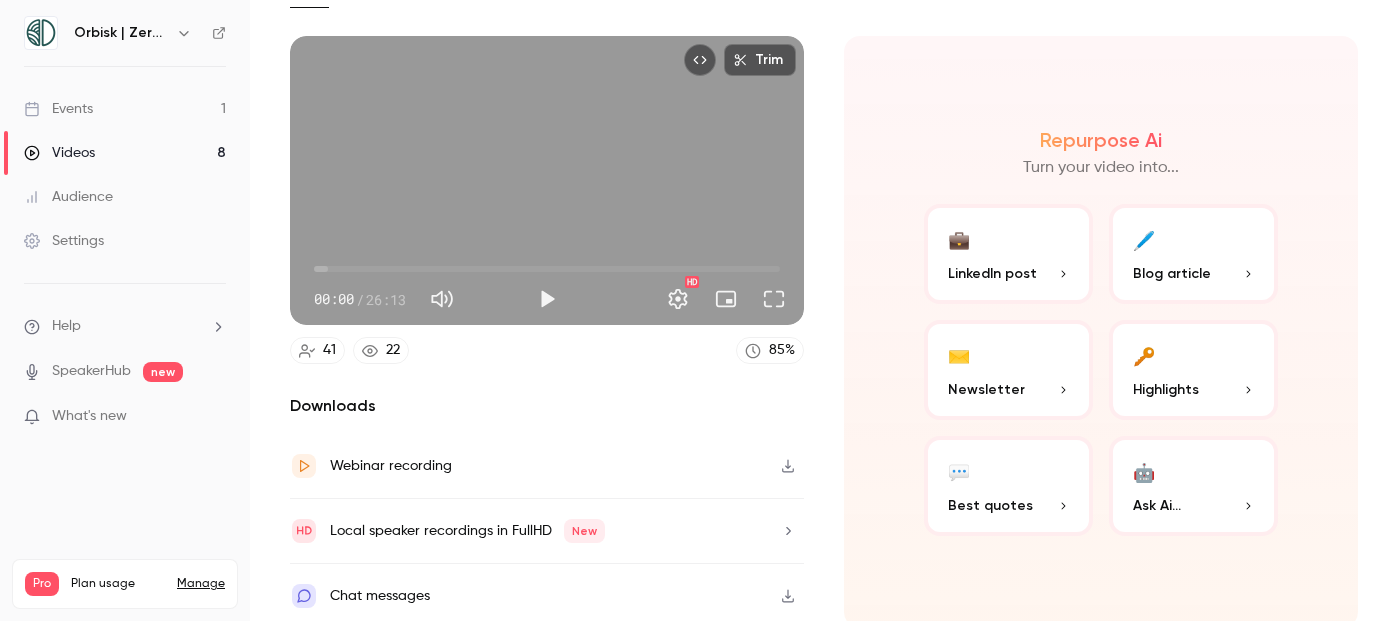 scroll, scrollTop: 143, scrollLeft: 0, axis: vertical 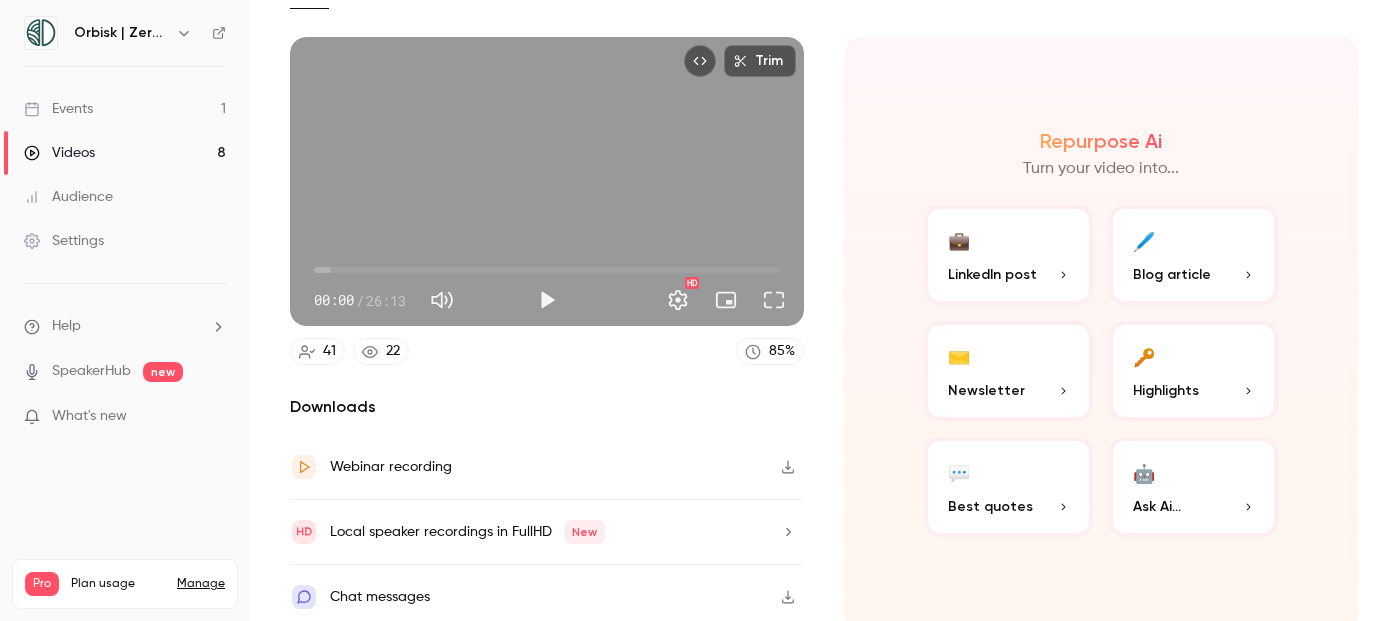 click at bounding box center [788, 467] 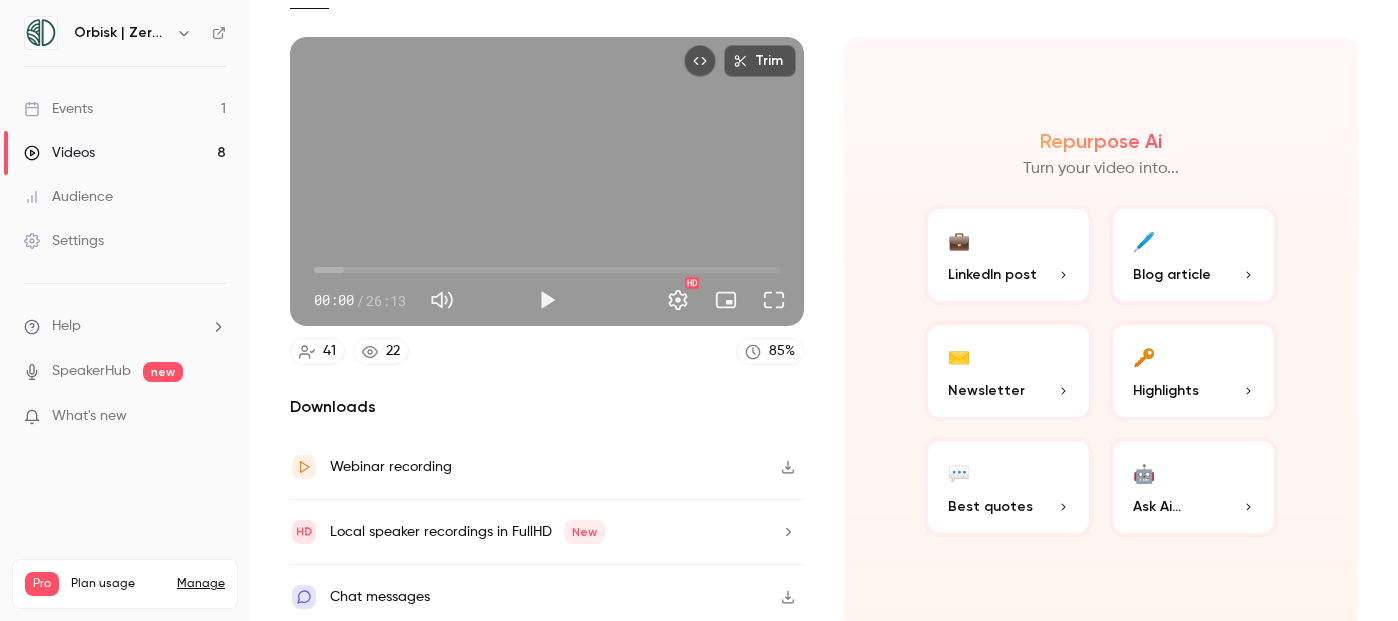 scroll, scrollTop: 147, scrollLeft: 0, axis: vertical 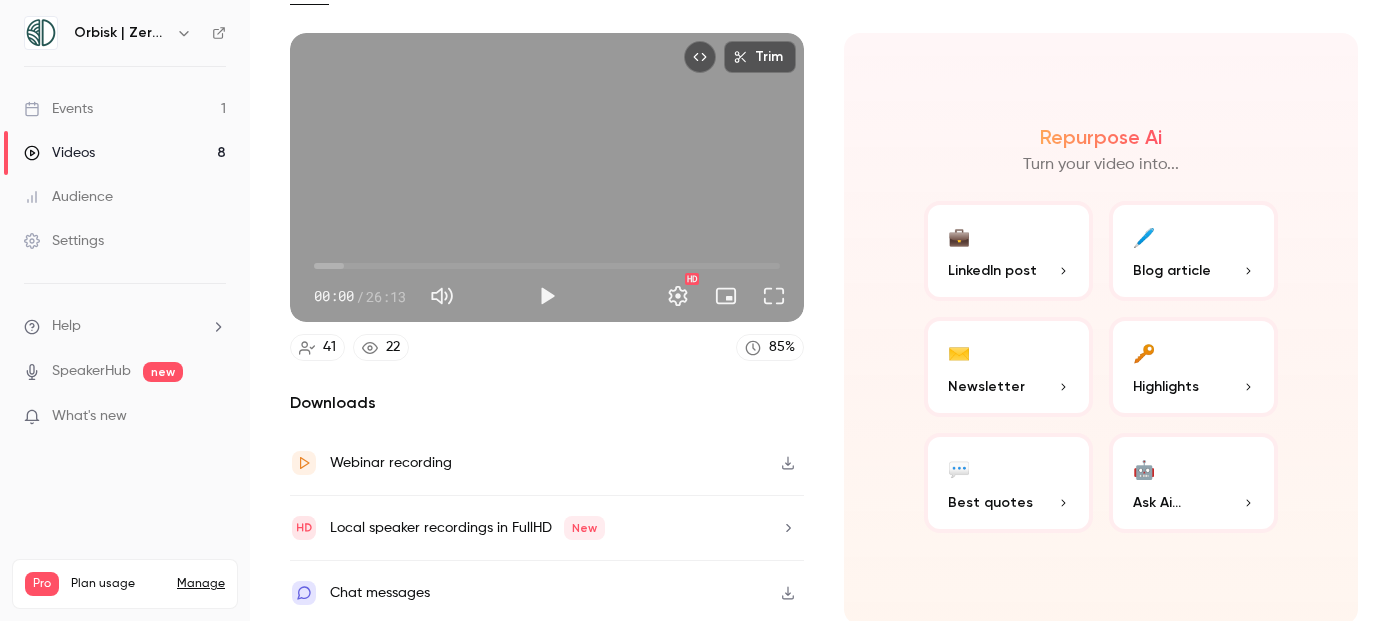 click on "Webinar recording" at bounding box center [391, 463] 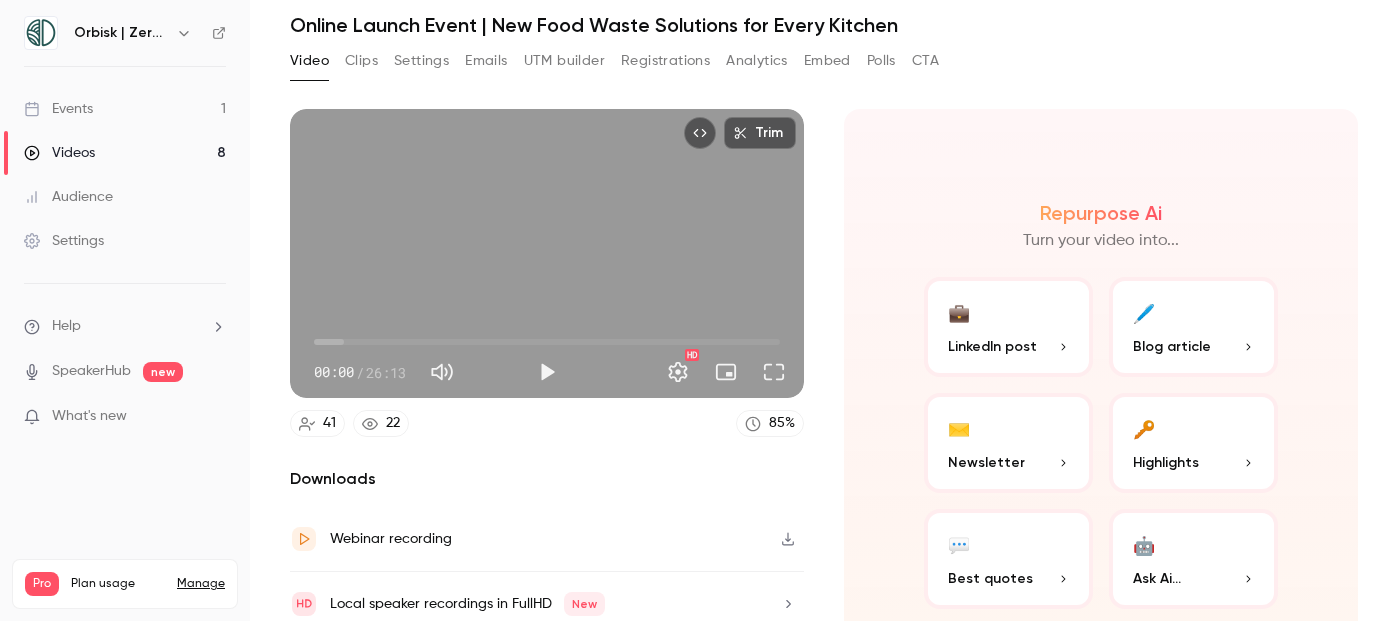 scroll, scrollTop: 0, scrollLeft: 0, axis: both 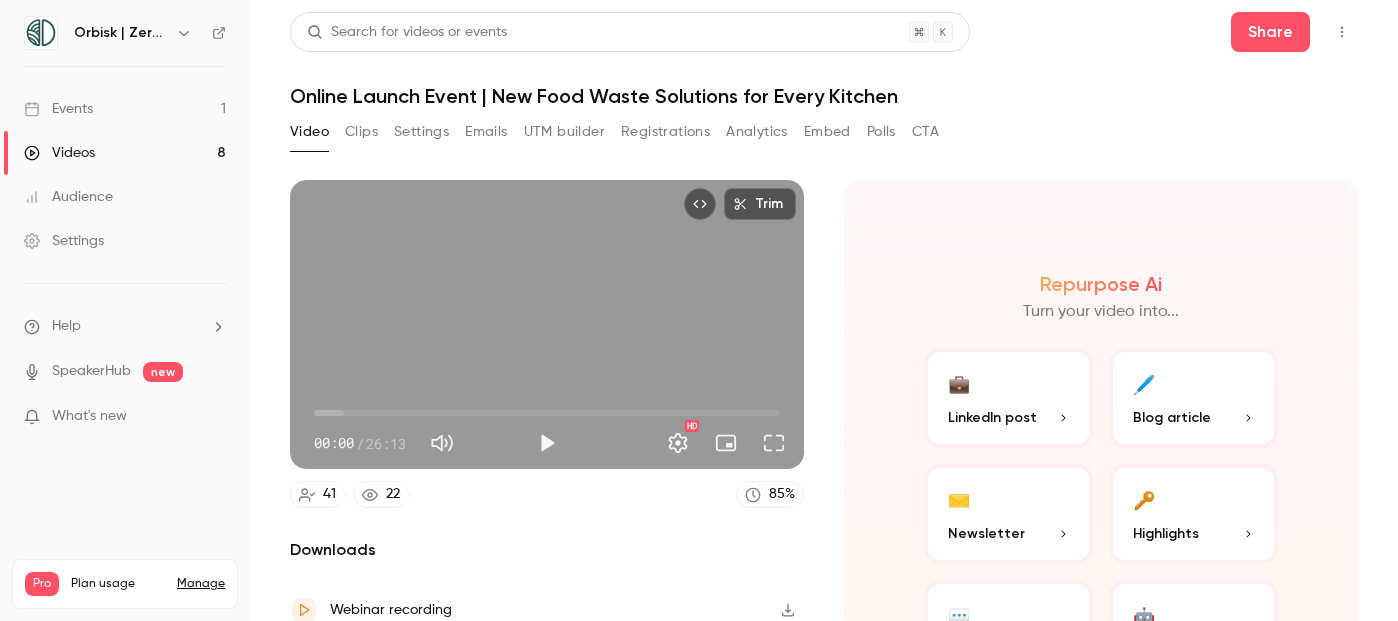 click on "Clips" at bounding box center (361, 132) 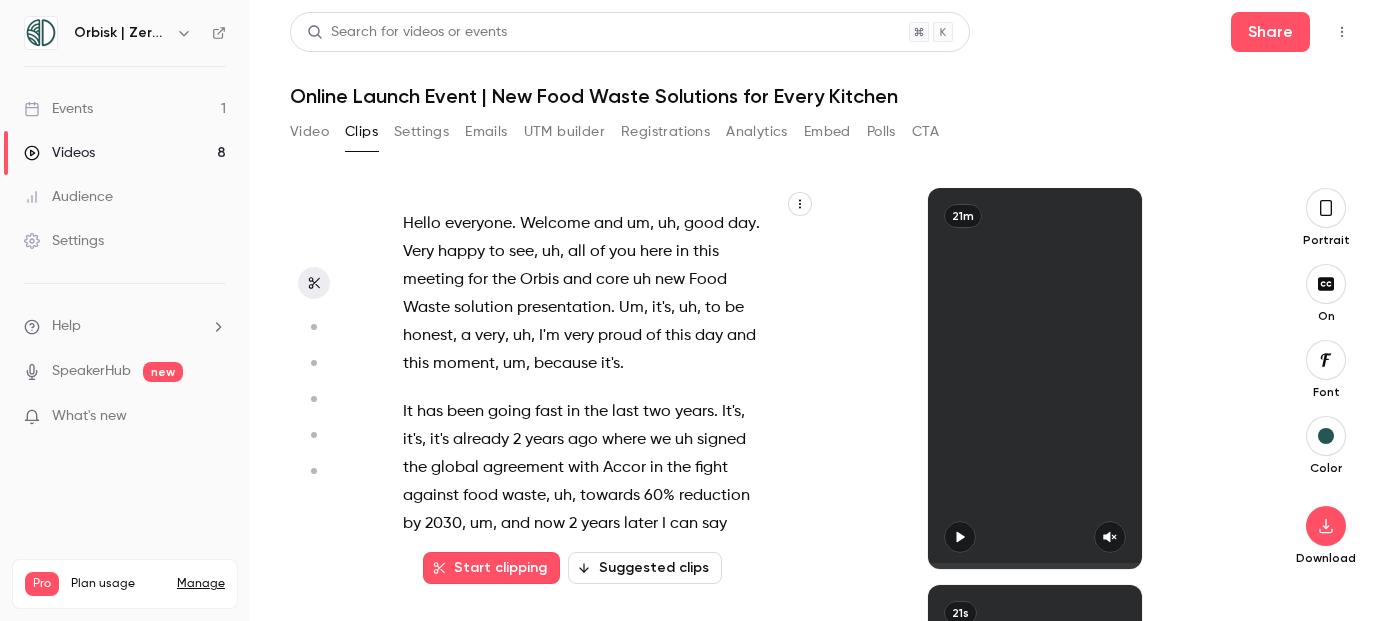 click on "Settings" at bounding box center [421, 132] 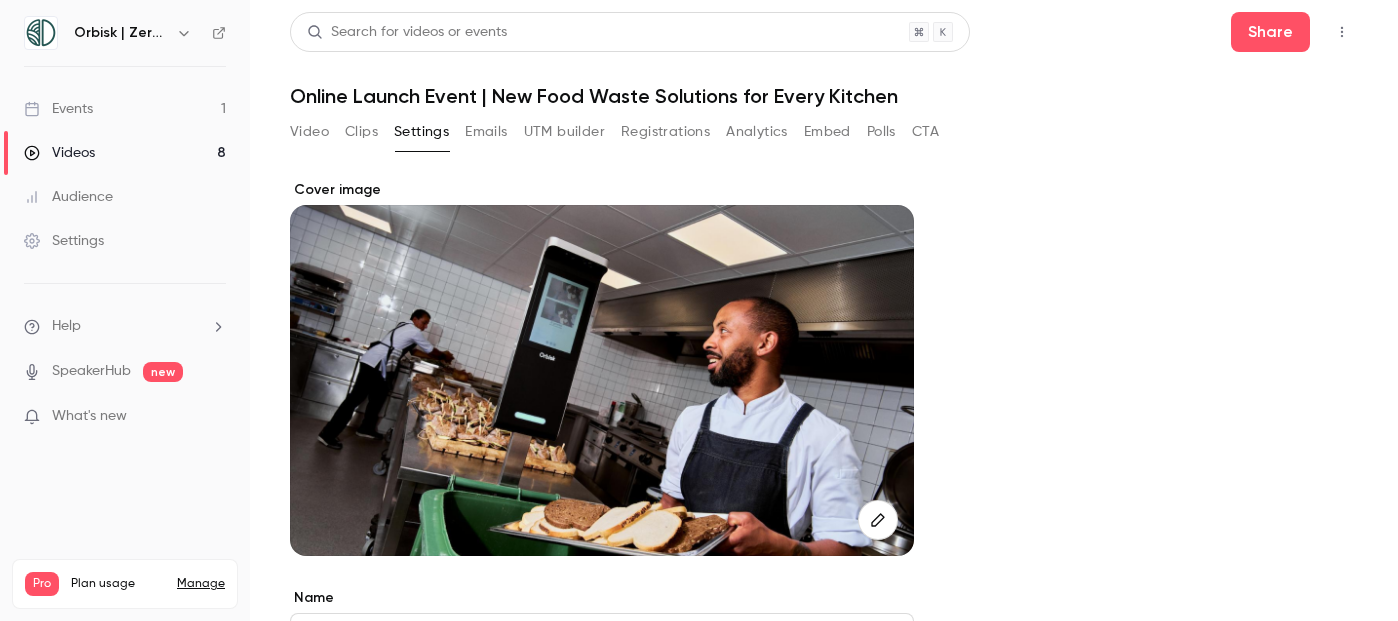 click on "Clips" at bounding box center (361, 132) 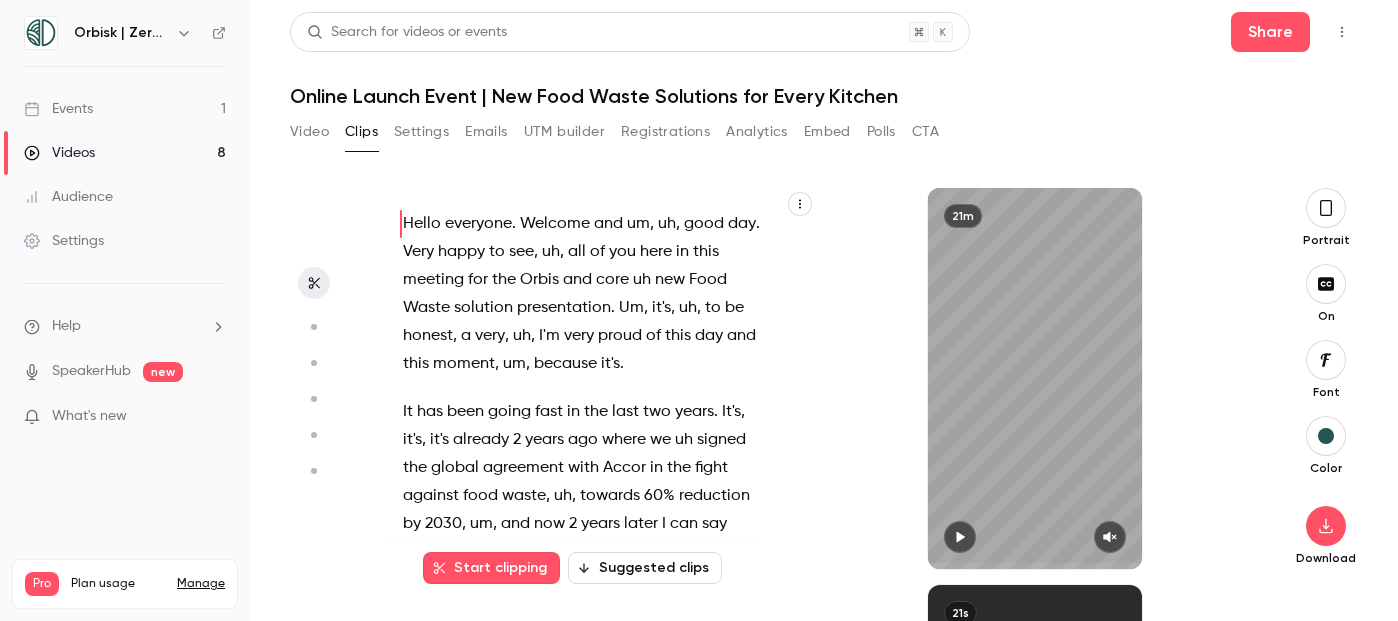 click on "Video" at bounding box center [309, 132] 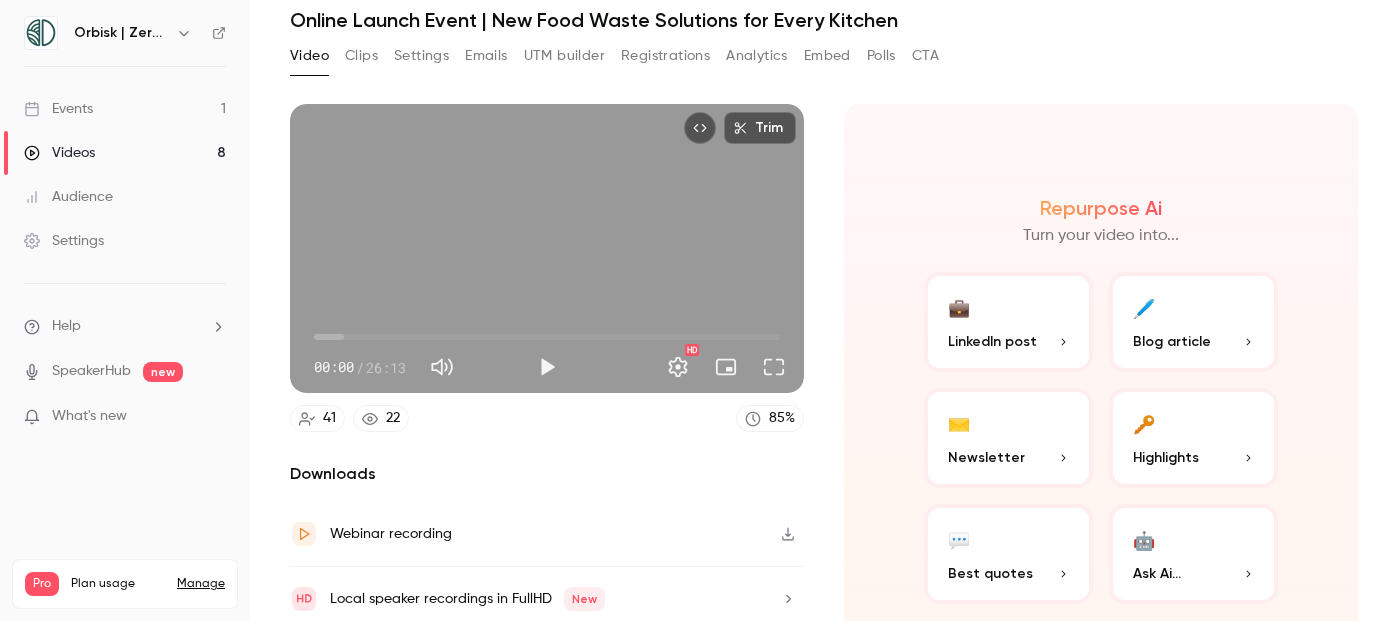 scroll, scrollTop: 0, scrollLeft: 0, axis: both 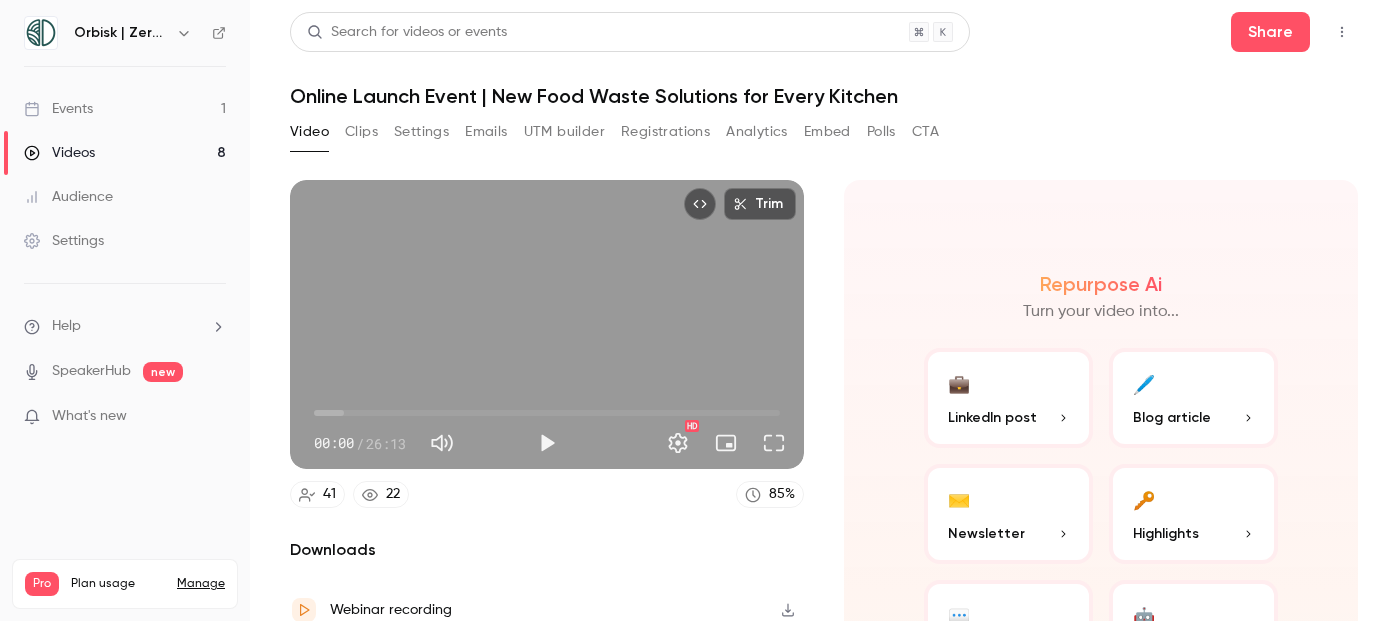 click on "Registrations" at bounding box center [665, 132] 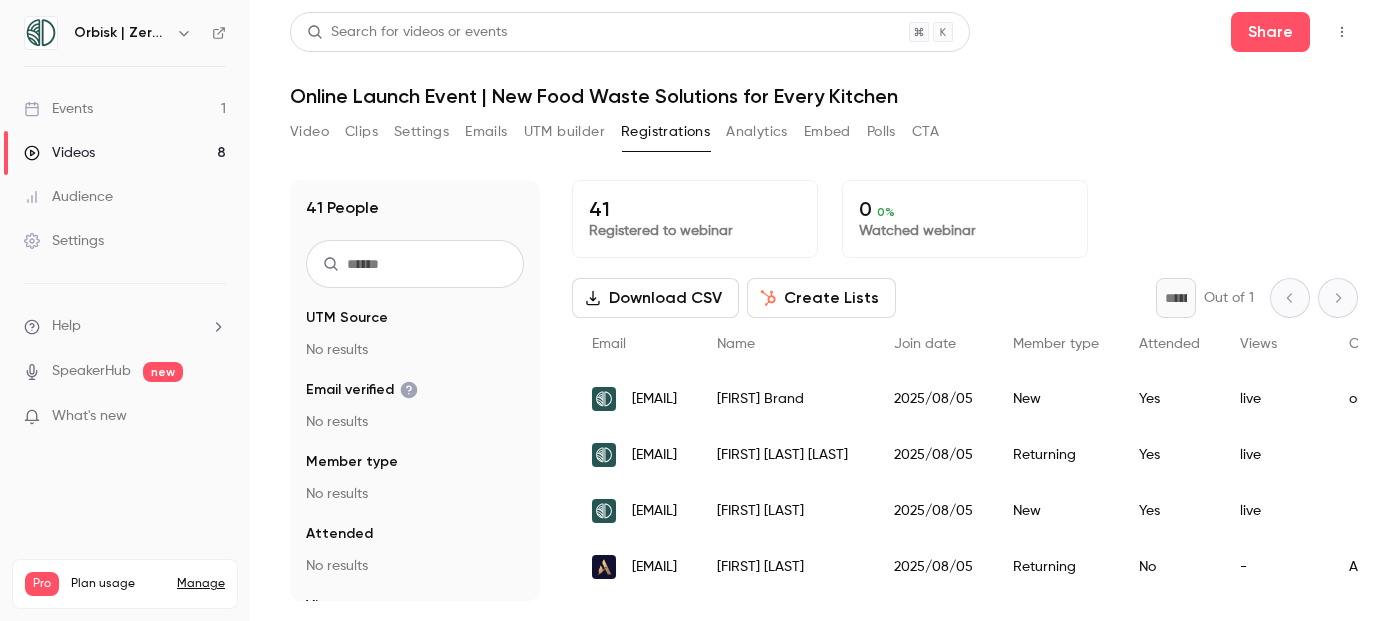 click on "Analytics" at bounding box center [757, 132] 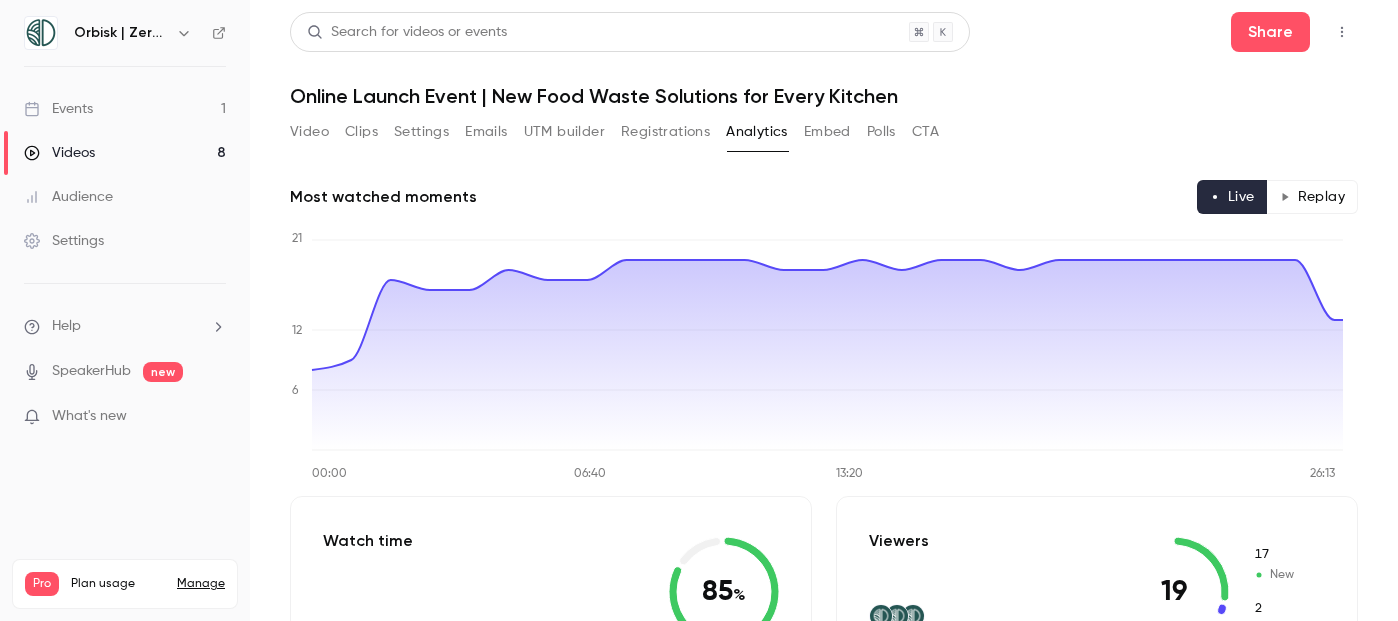 click on "Emails" at bounding box center (486, 132) 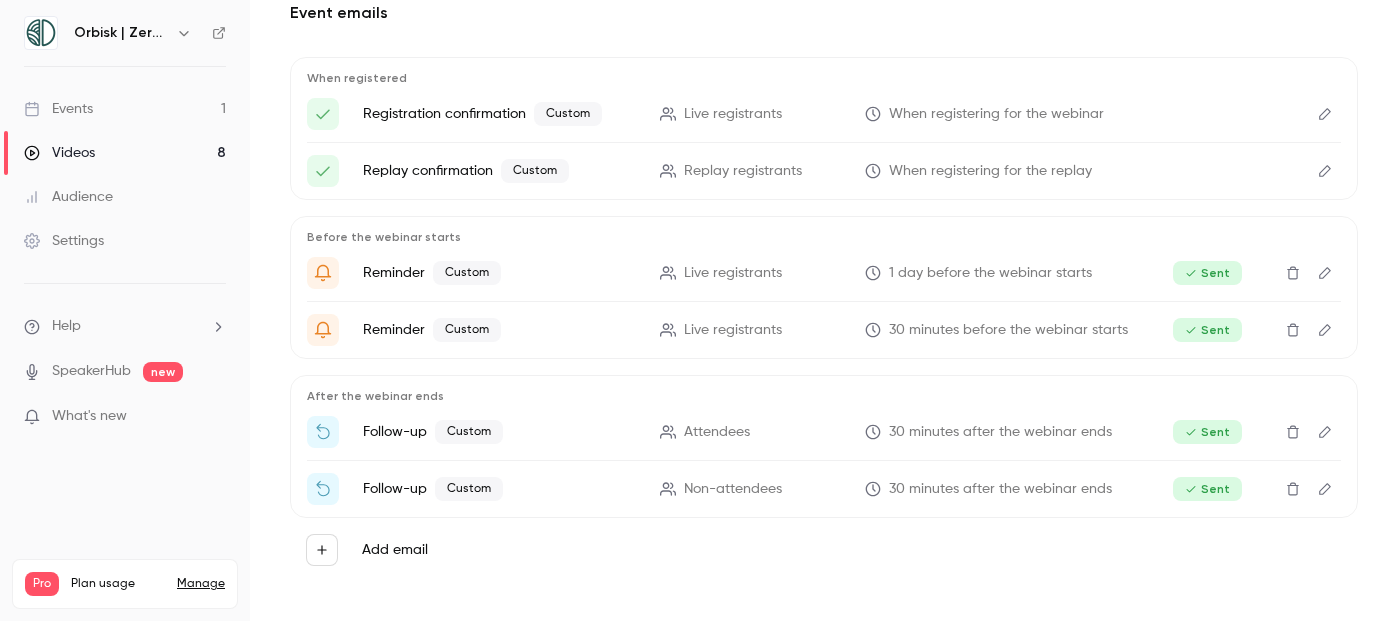 scroll, scrollTop: 180, scrollLeft: 0, axis: vertical 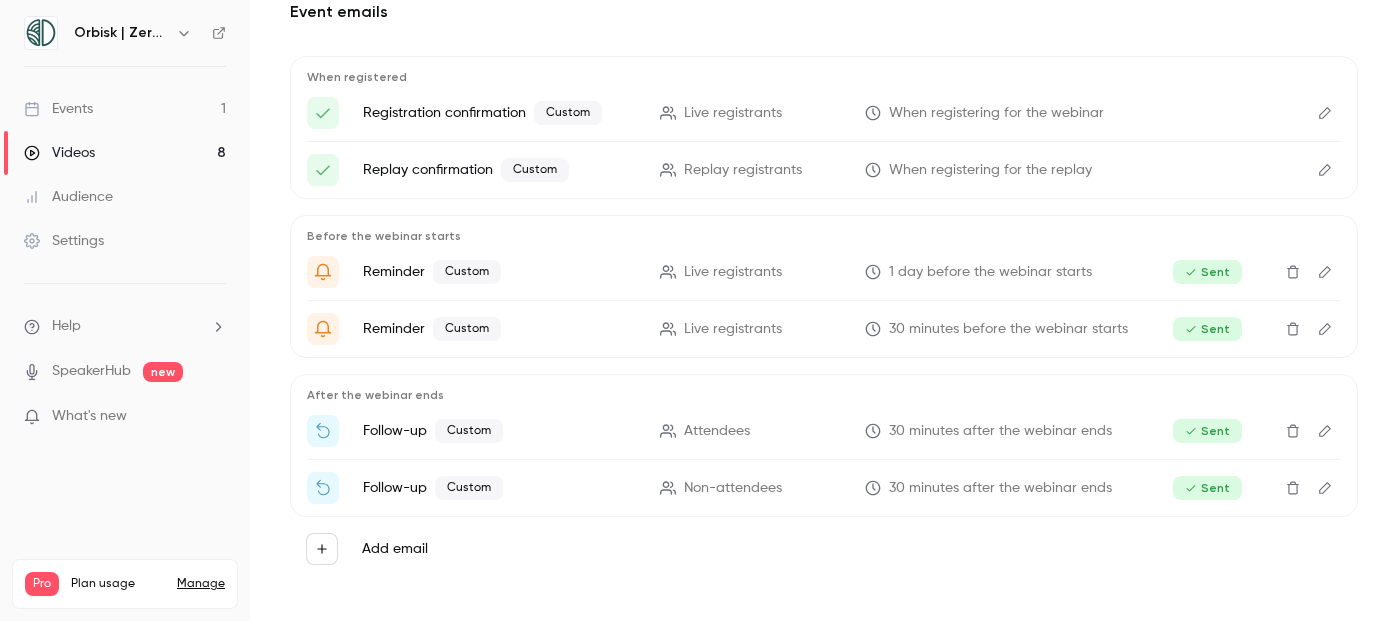 click on "Follow-up Custom" at bounding box center (499, 431) 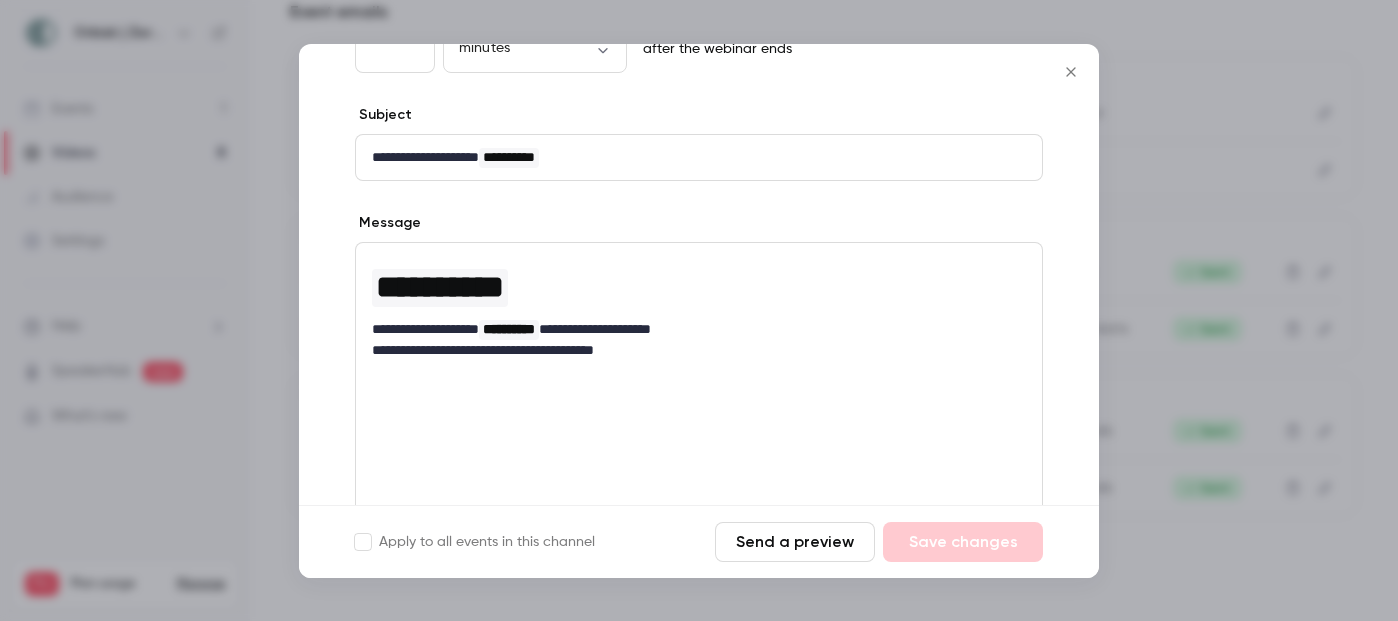 scroll, scrollTop: 0, scrollLeft: 0, axis: both 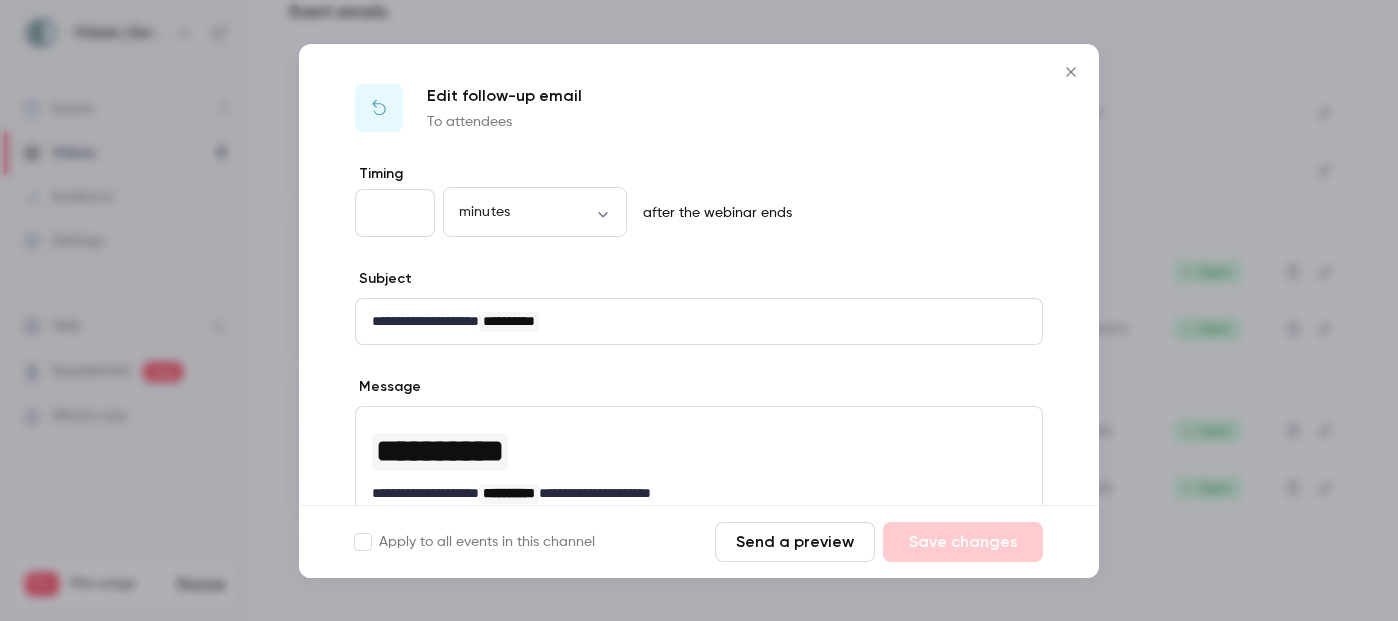 click 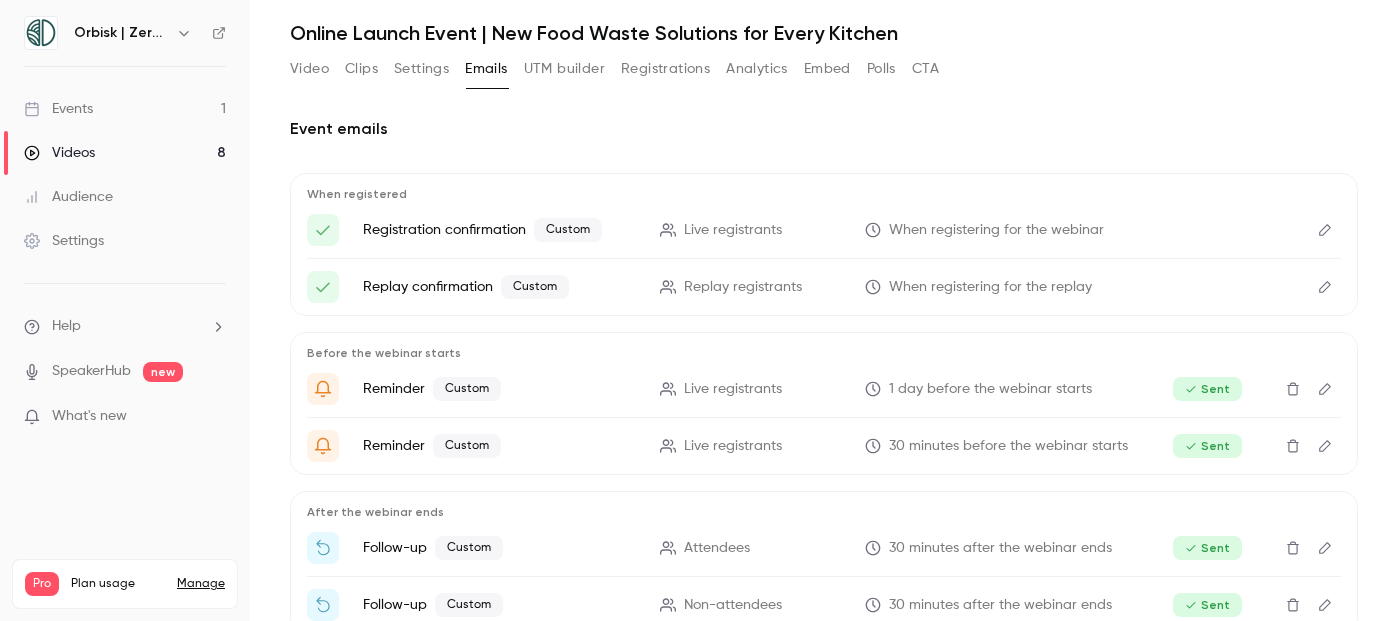 scroll, scrollTop: 0, scrollLeft: 0, axis: both 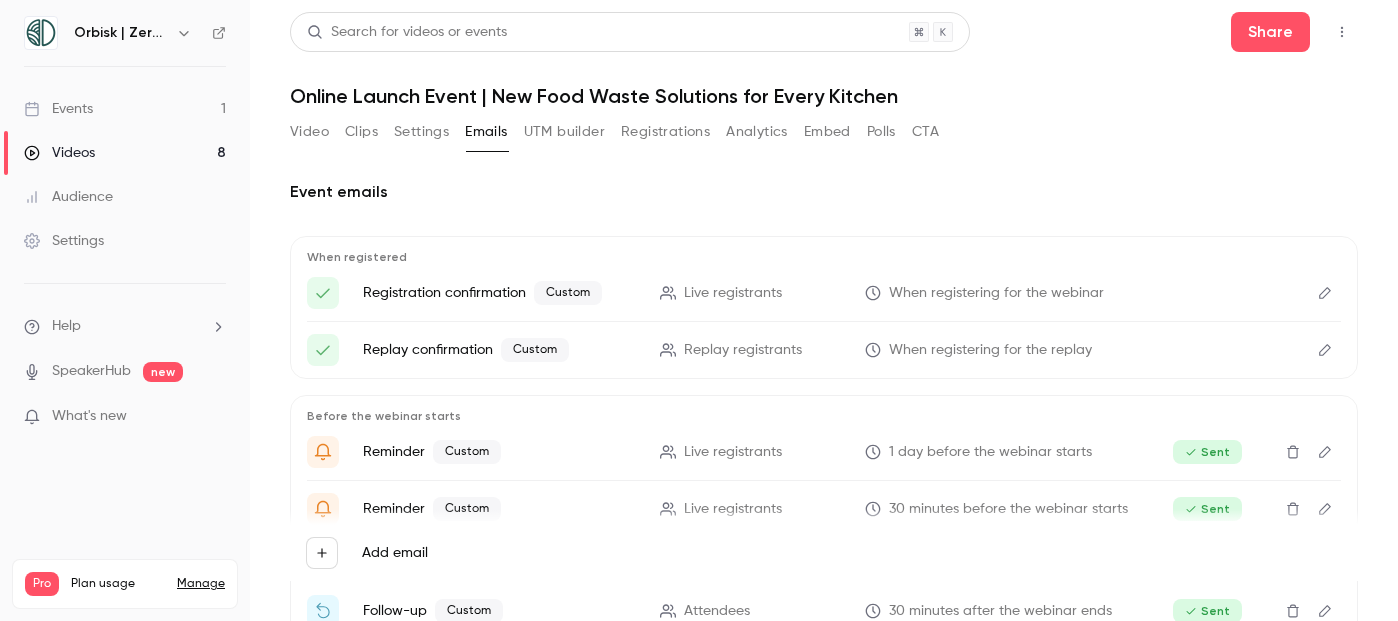 click on "Video" at bounding box center [309, 132] 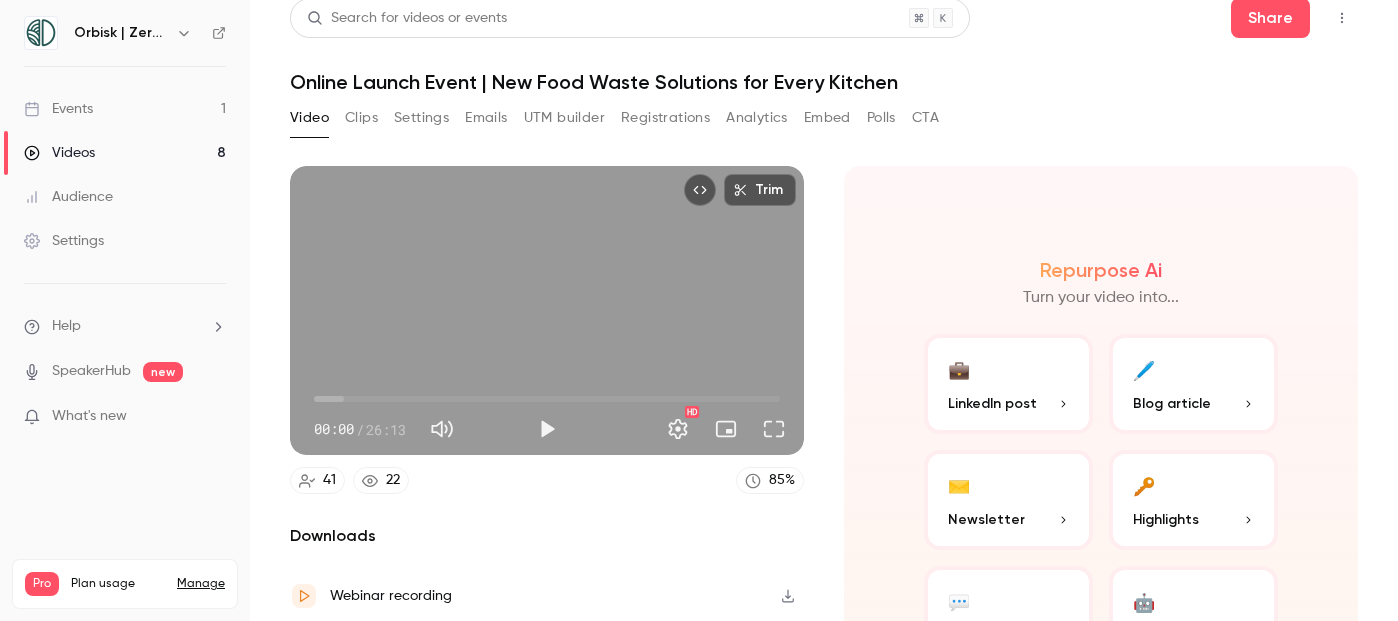 scroll, scrollTop: 33, scrollLeft: 0, axis: vertical 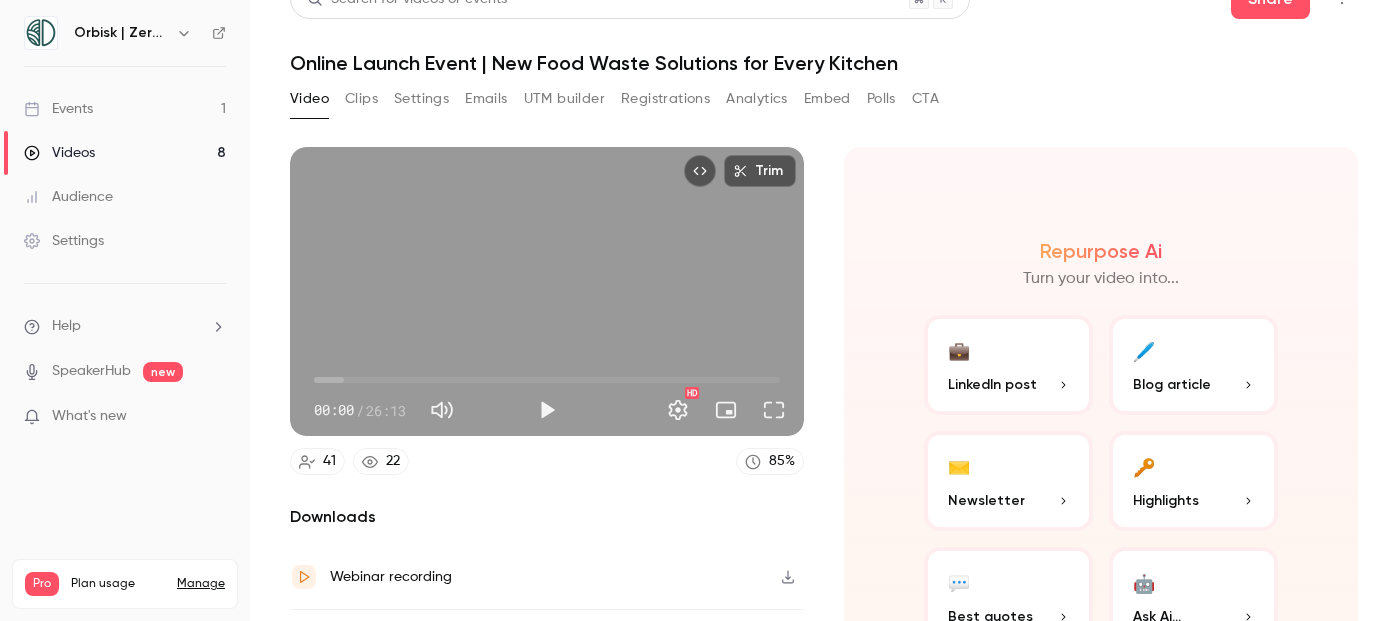 click 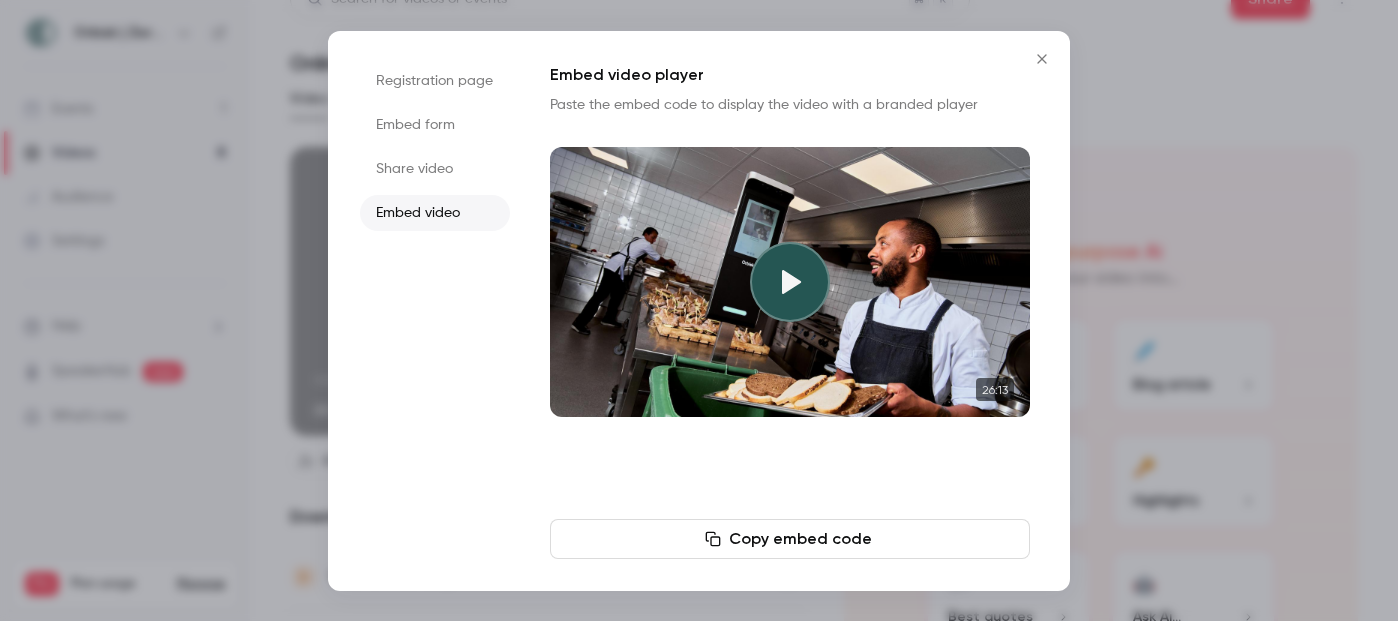click on "Share video" at bounding box center [435, 169] 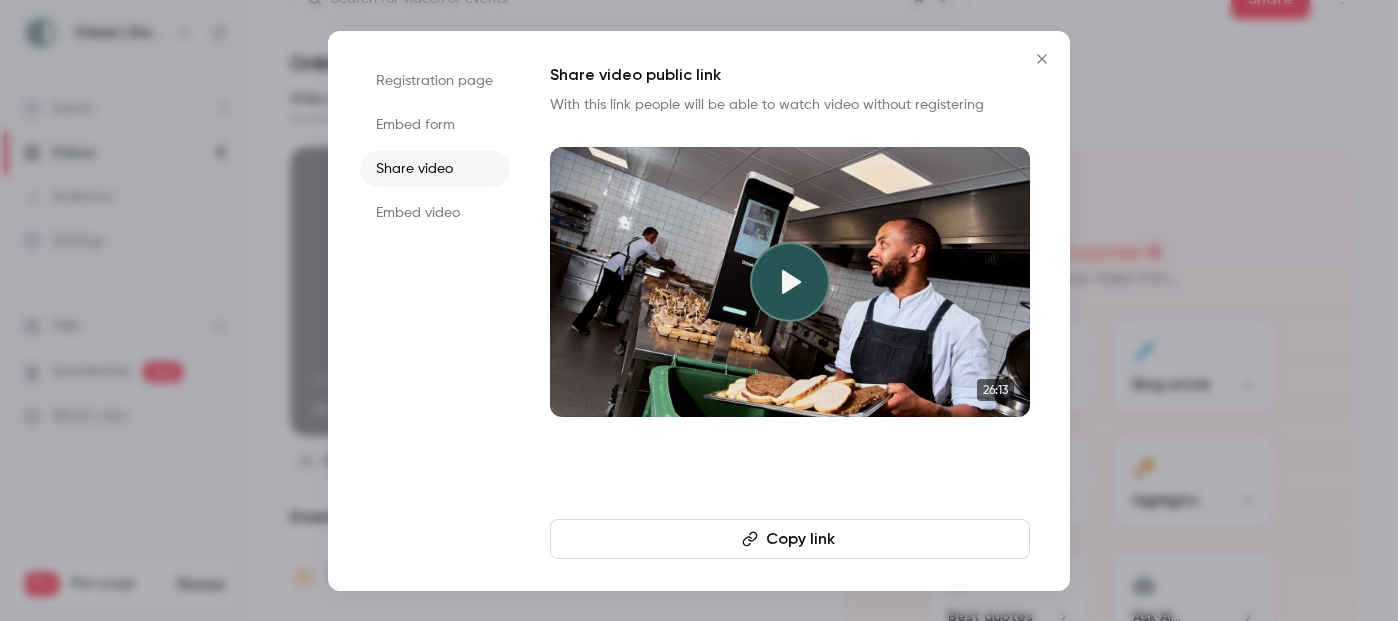 click on "Copy link" at bounding box center (790, 539) 